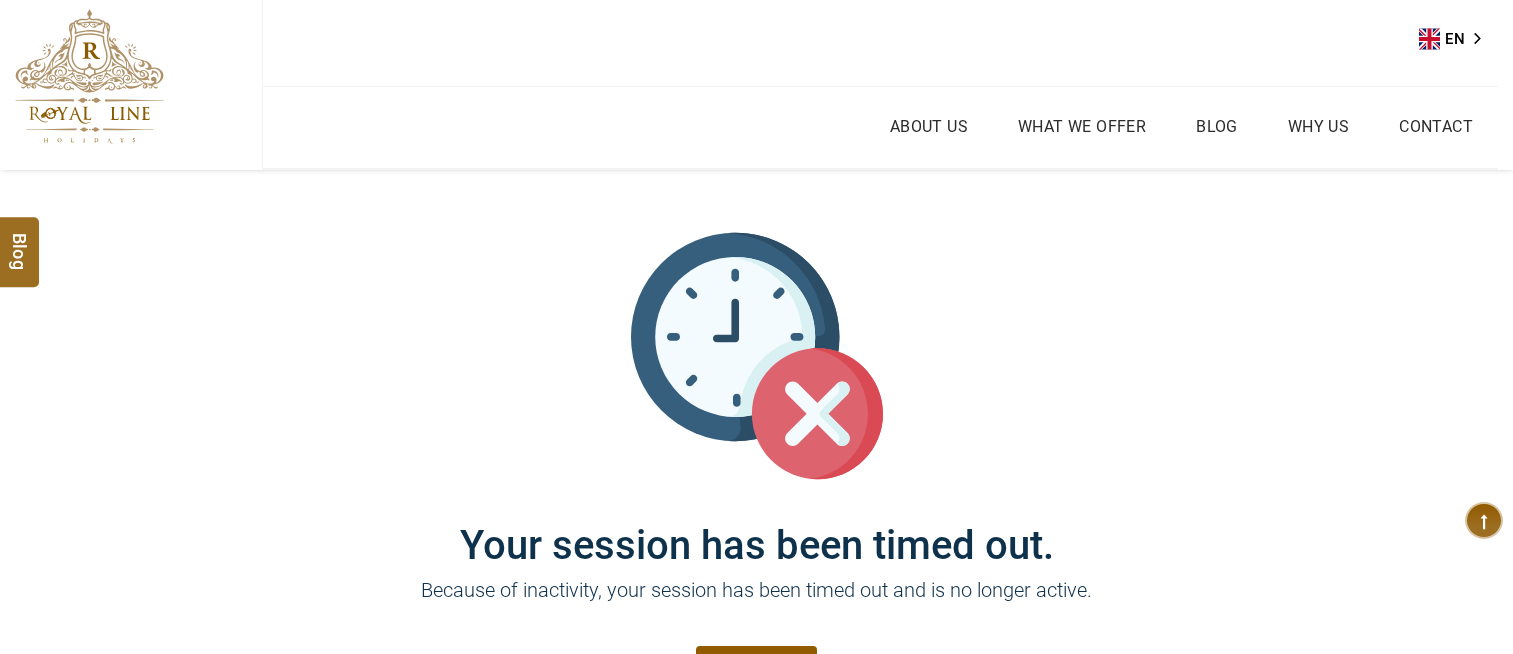 scroll, scrollTop: 0, scrollLeft: 0, axis: both 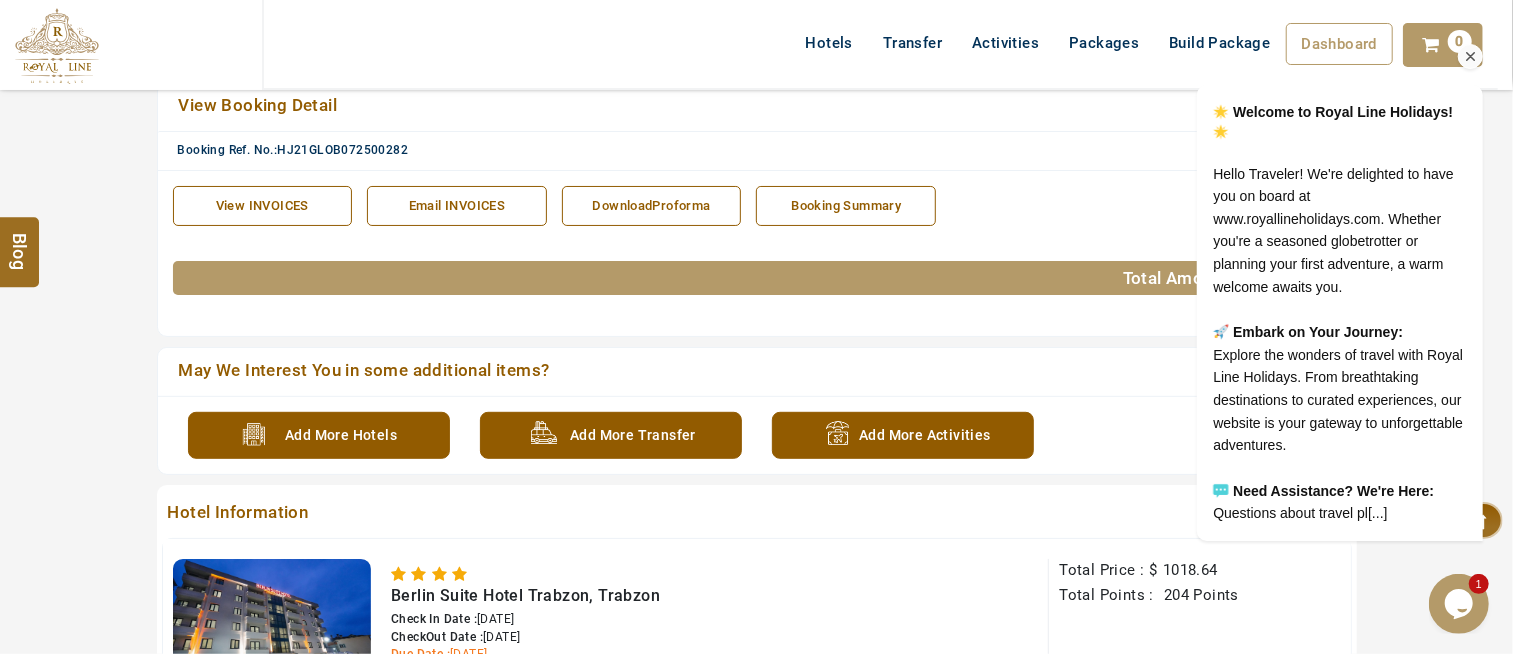 click at bounding box center [1470, 58] 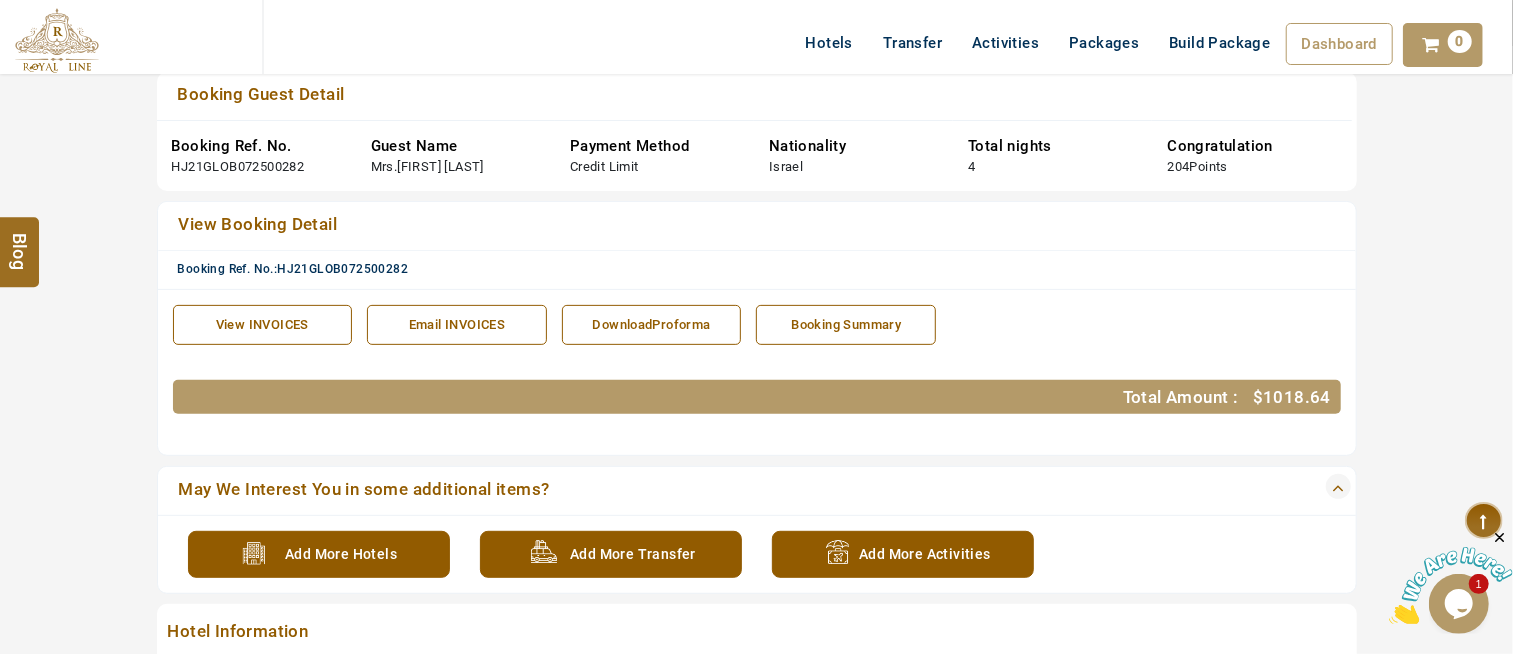scroll, scrollTop: 111, scrollLeft: 0, axis: vertical 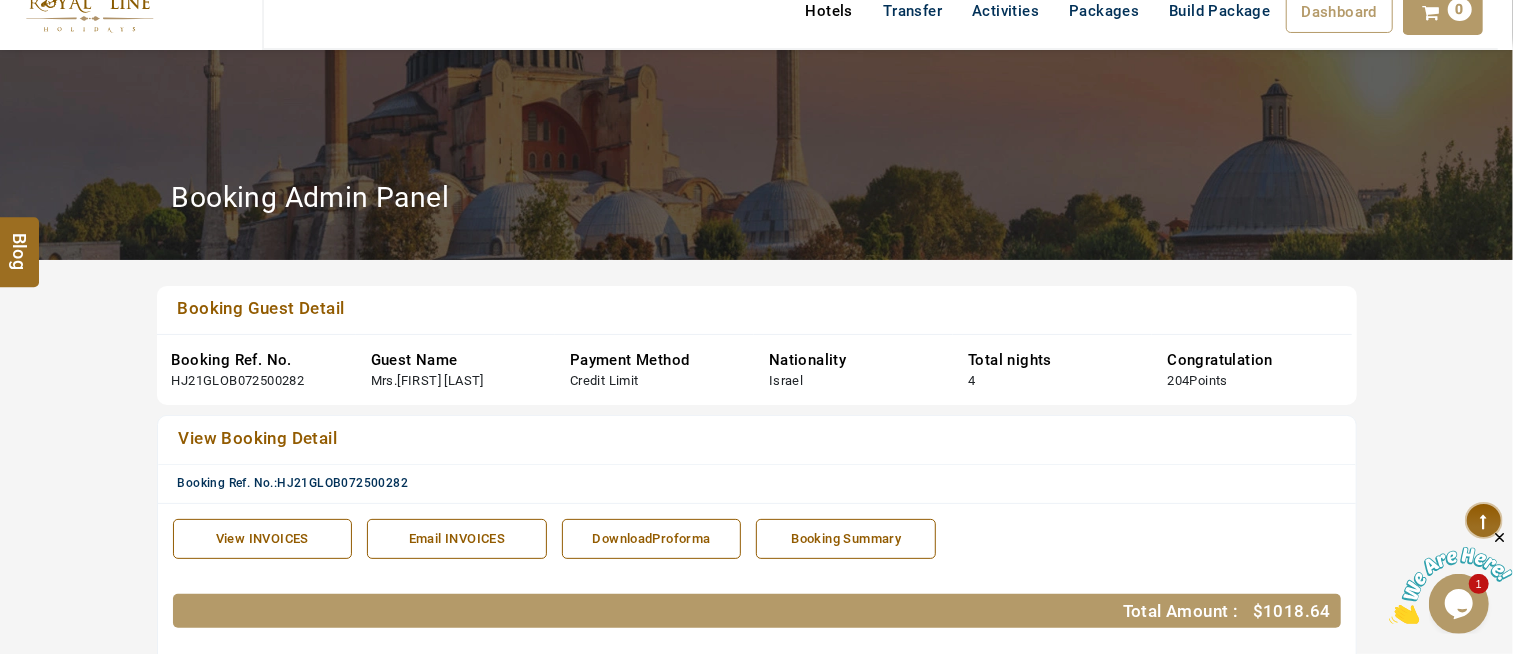 click on "Hotels" at bounding box center [829, 11] 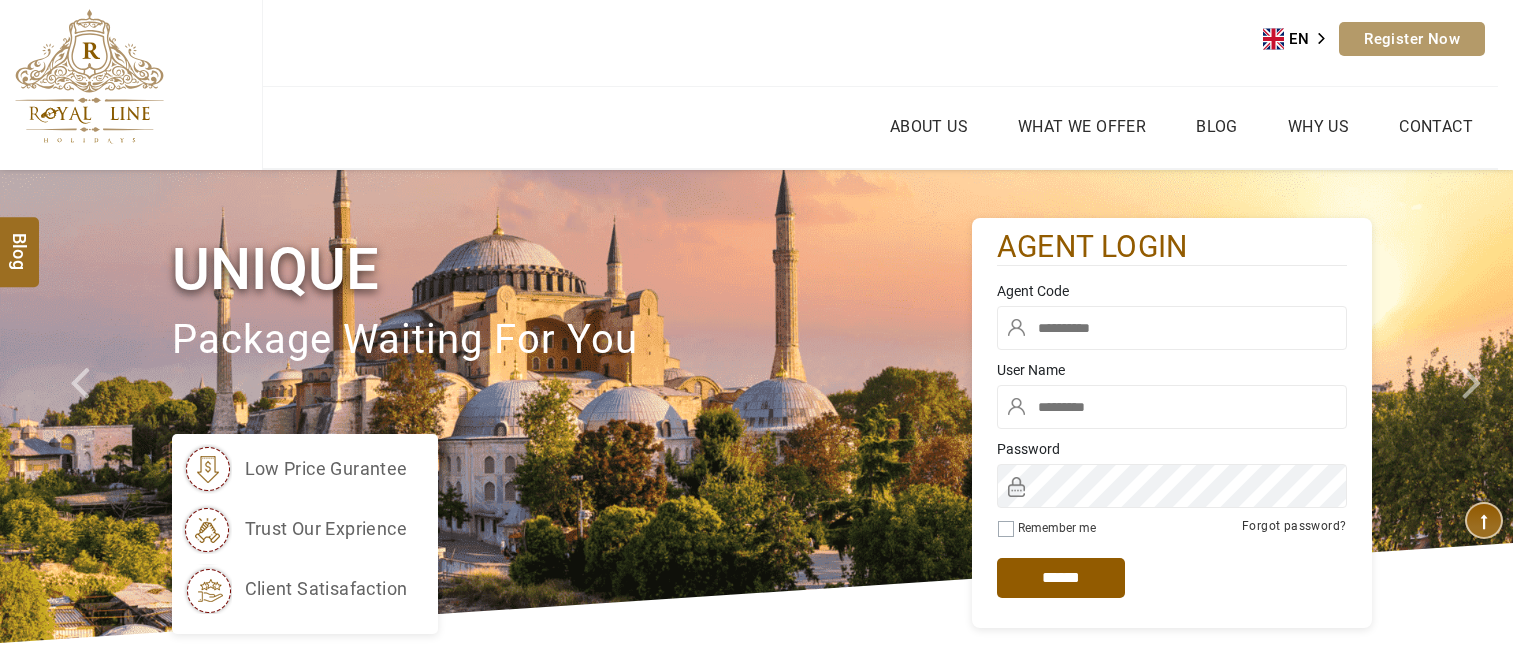 scroll, scrollTop: 0, scrollLeft: 0, axis: both 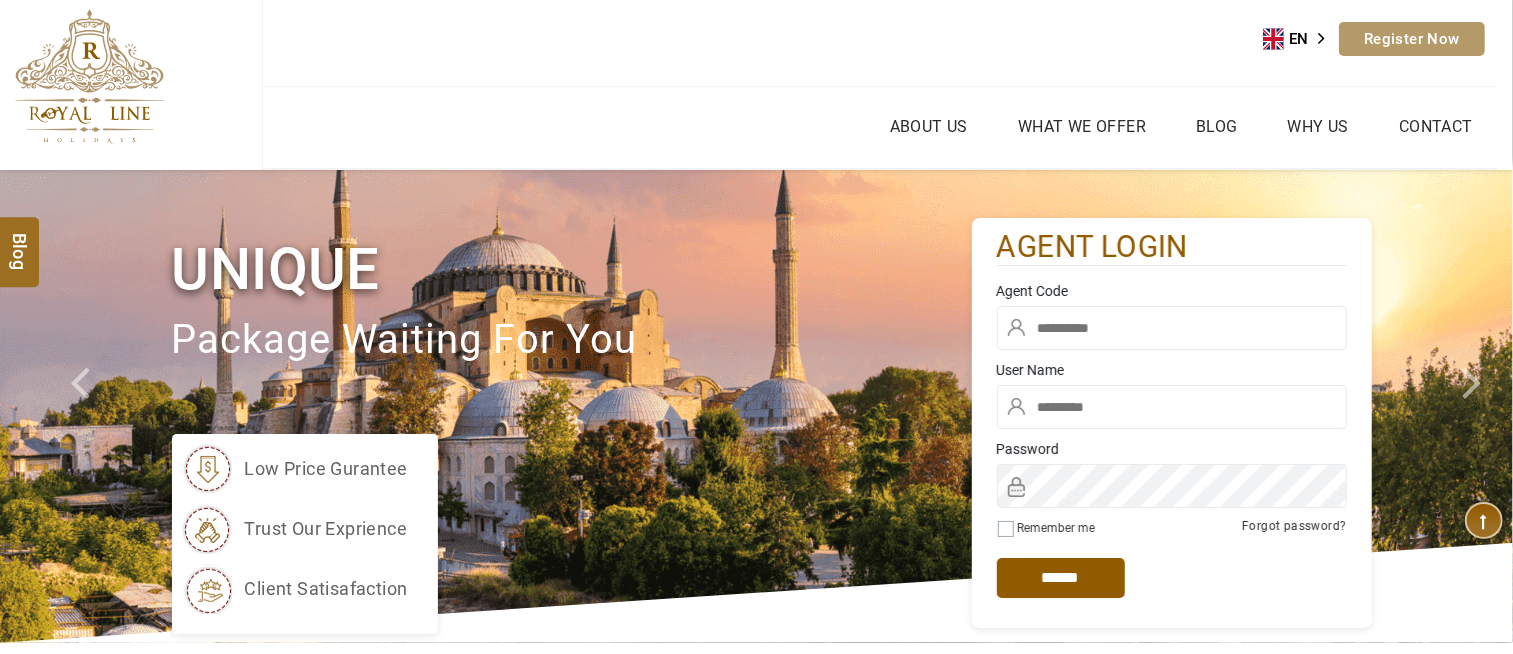 type on "******" 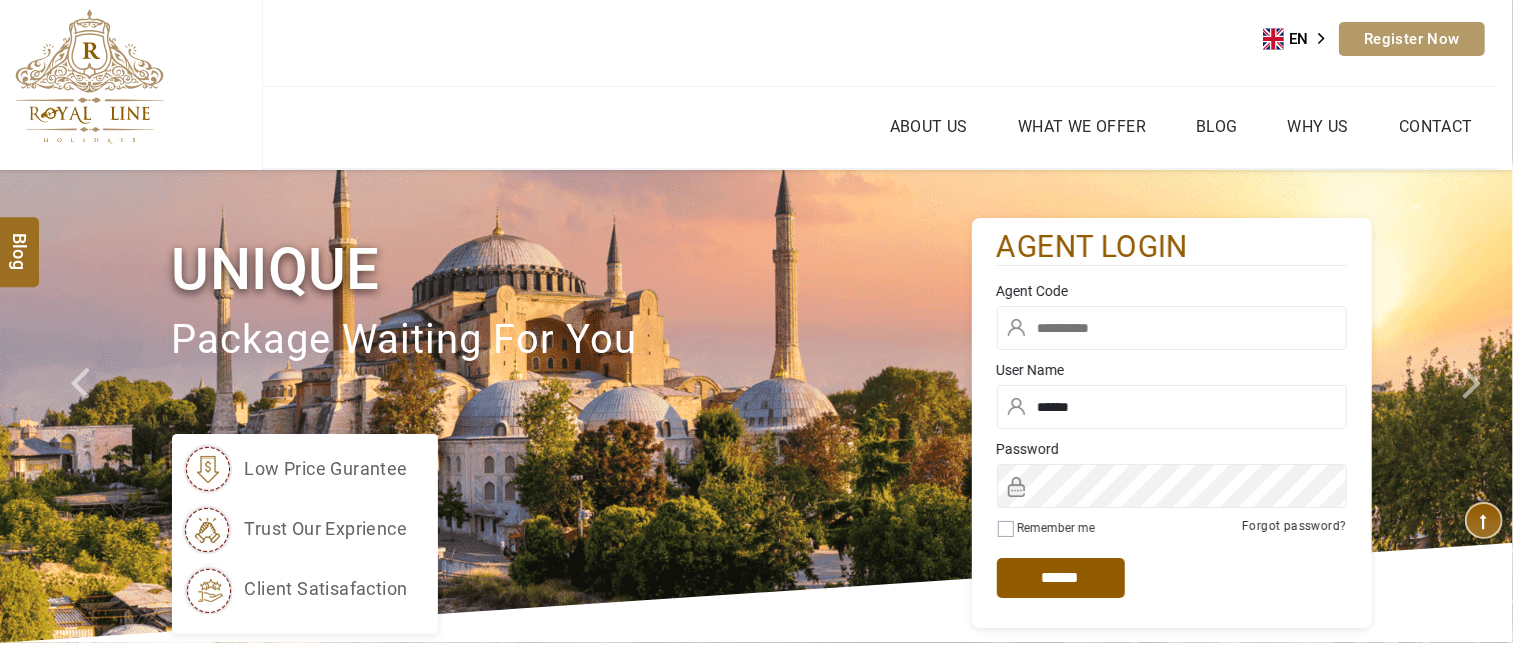 click at bounding box center [1172, 328] 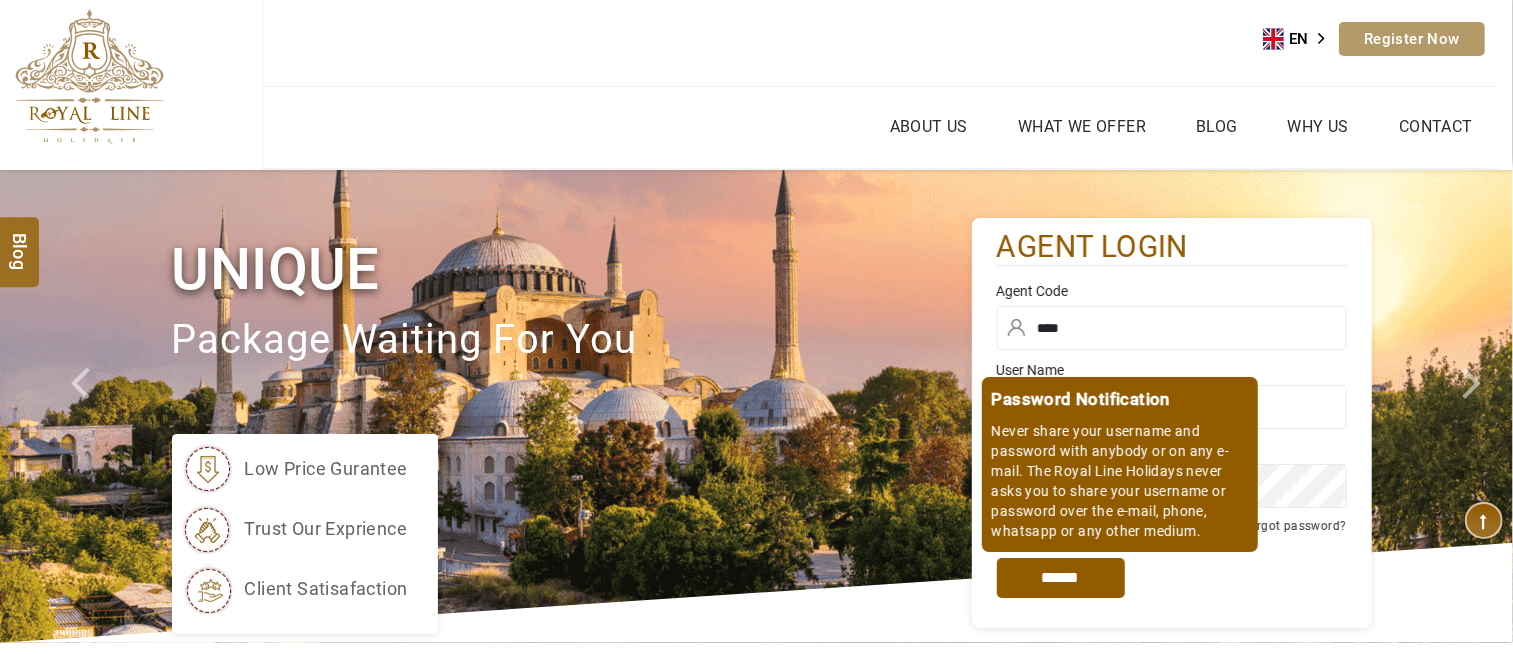 type on "****" 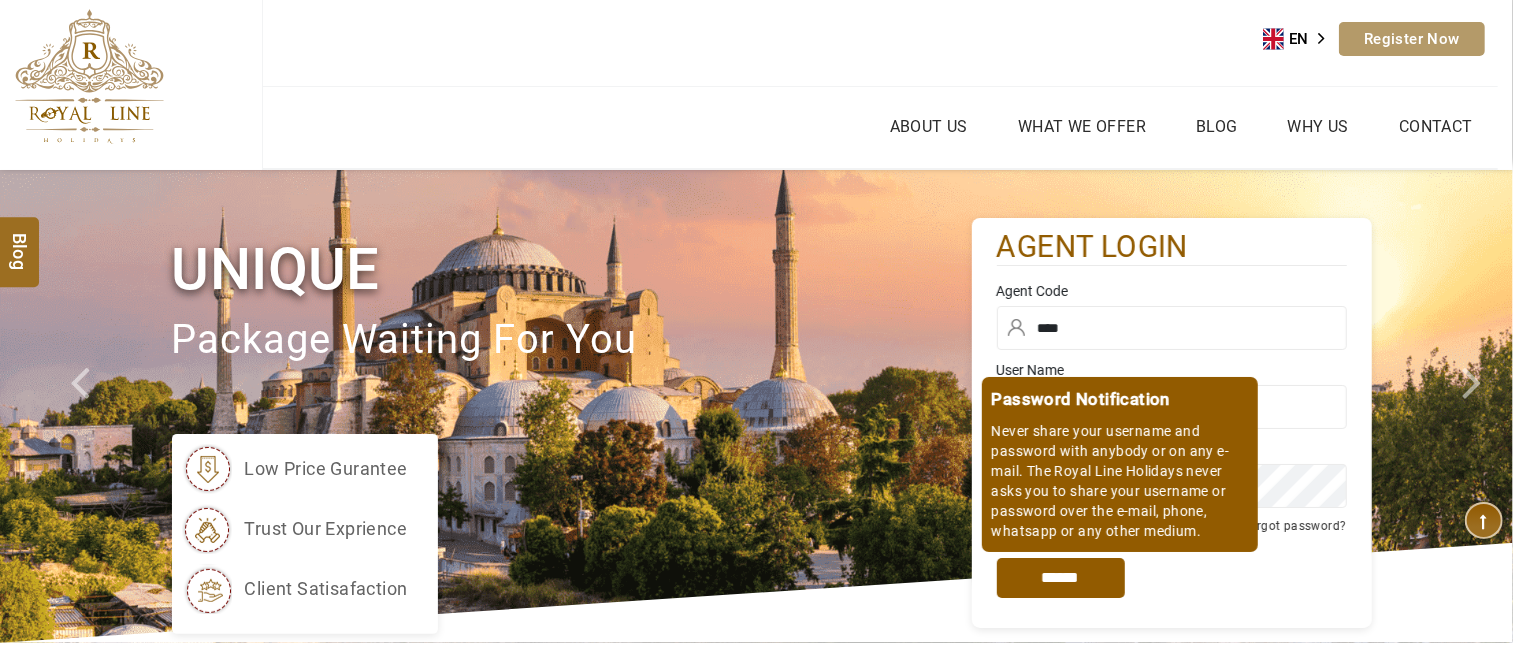 click on "*****" at bounding box center [1061, 578] 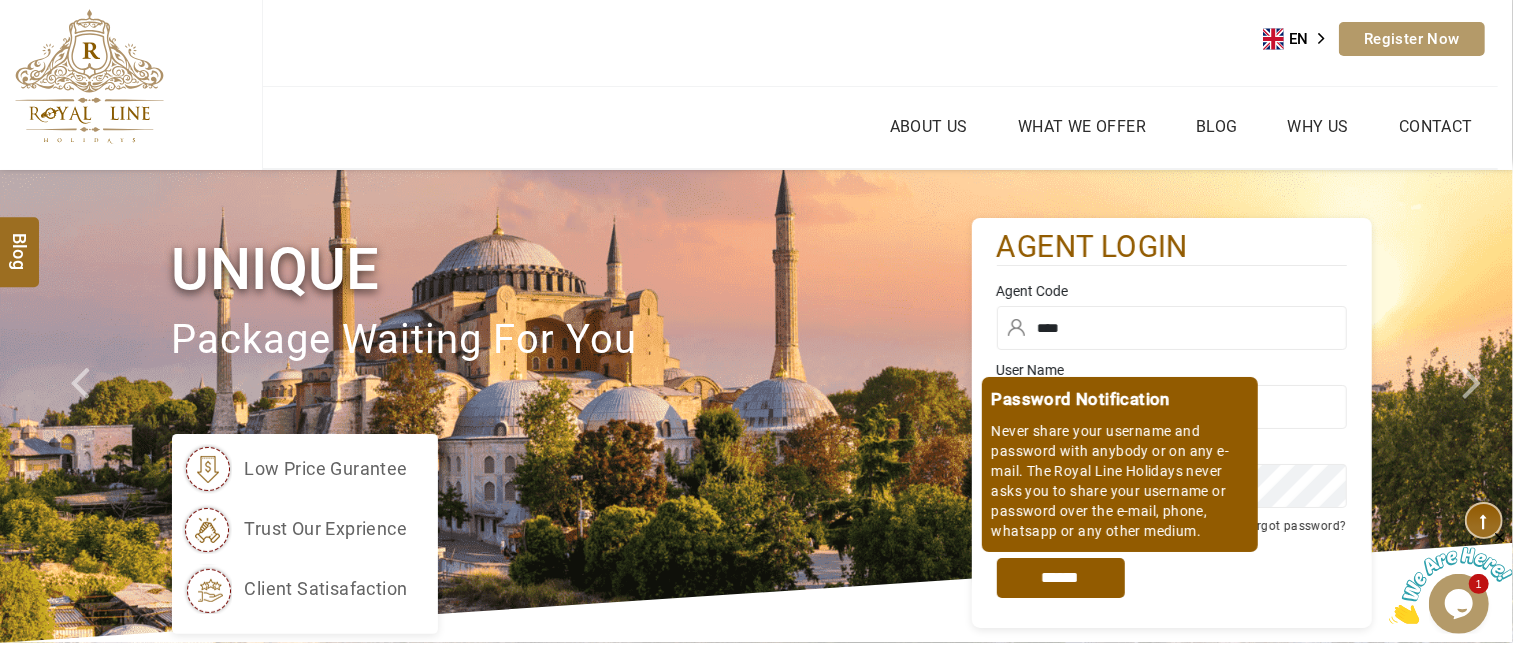 scroll, scrollTop: 0, scrollLeft: 0, axis: both 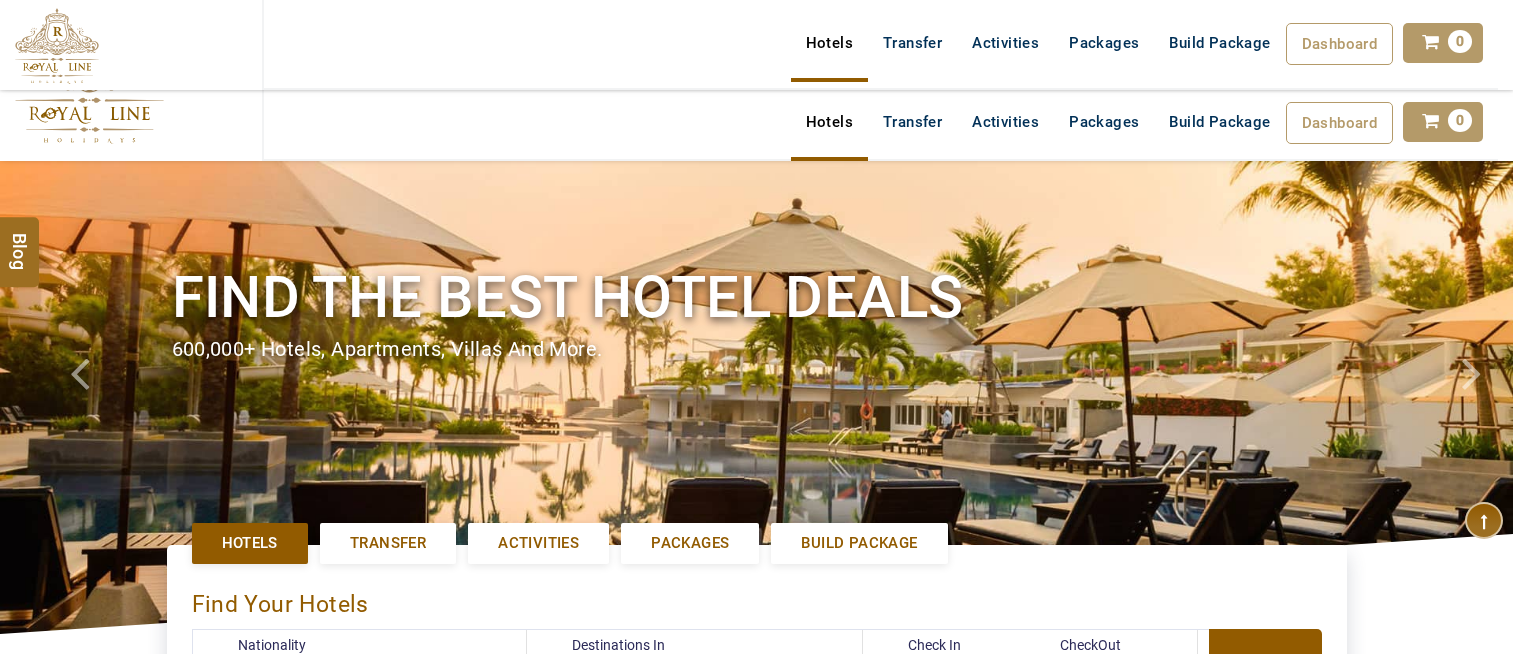 select on "******" 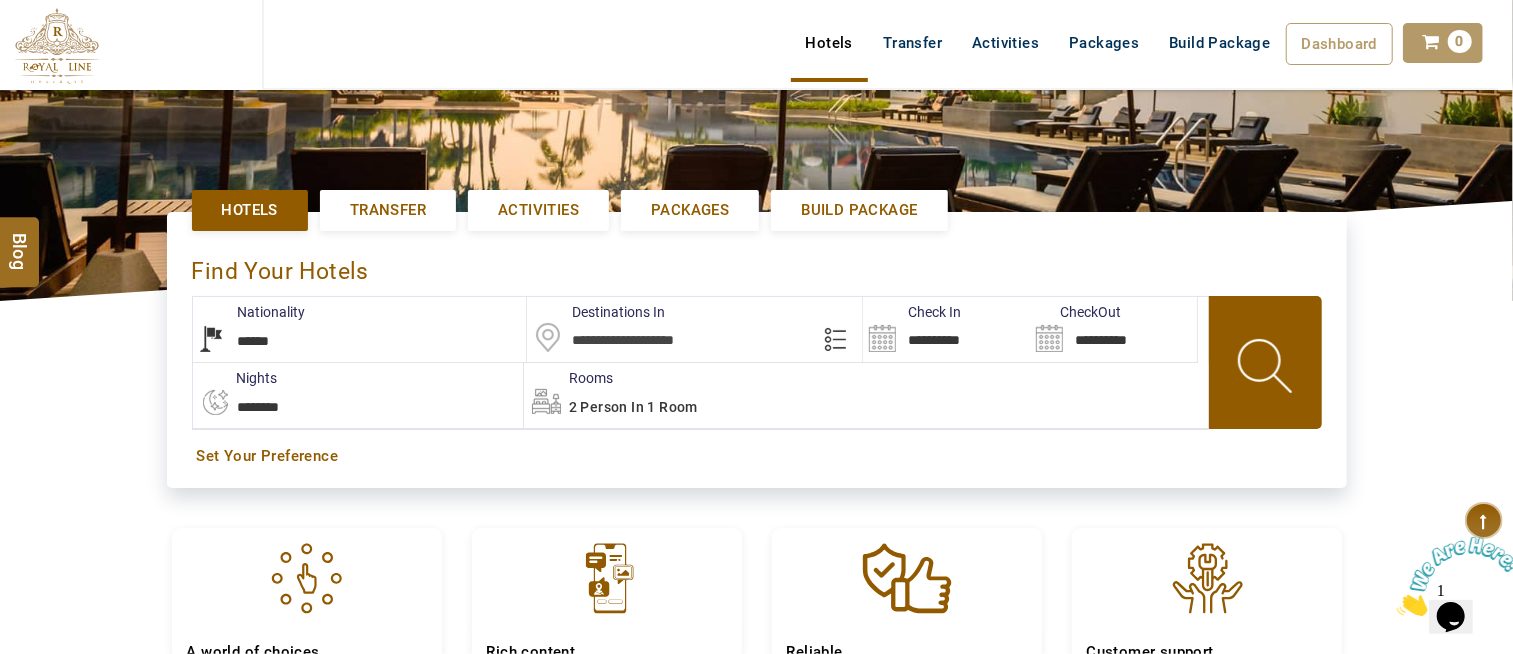 scroll, scrollTop: 0, scrollLeft: 0, axis: both 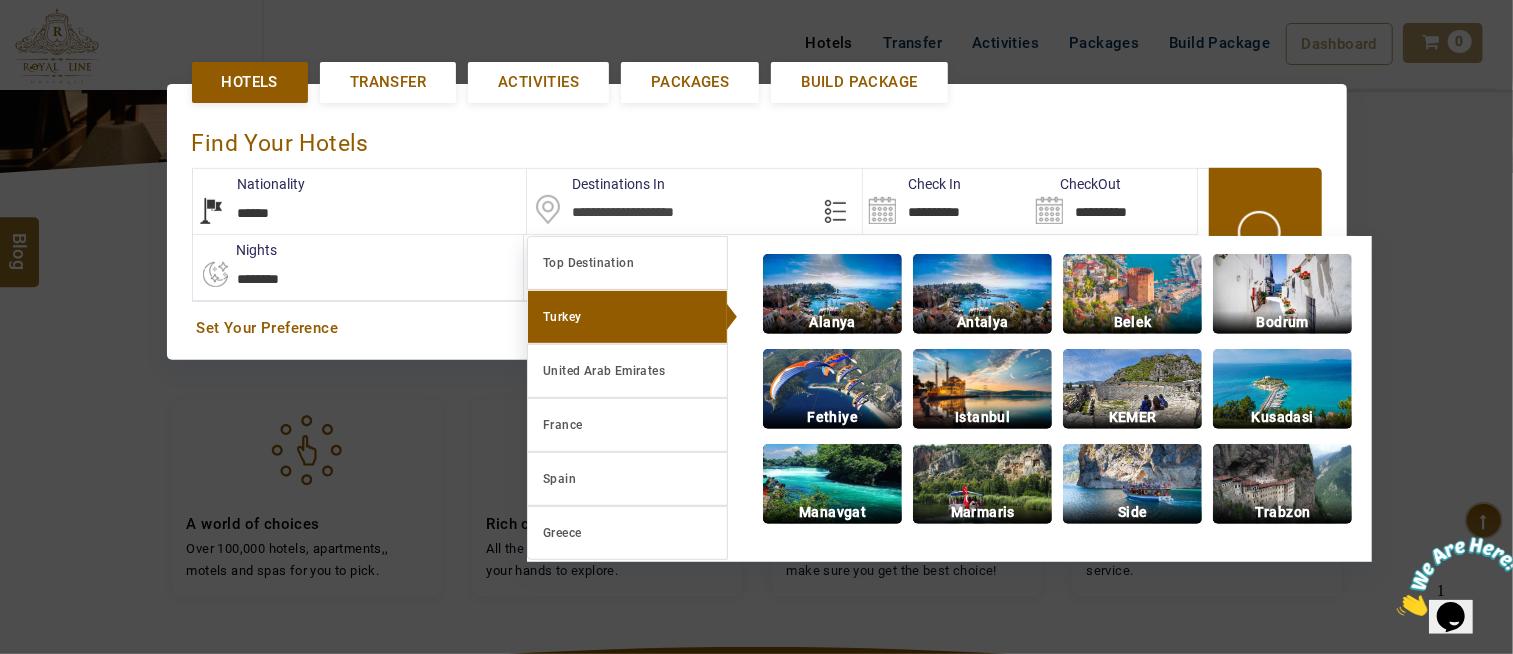 click at bounding box center [756, 327] 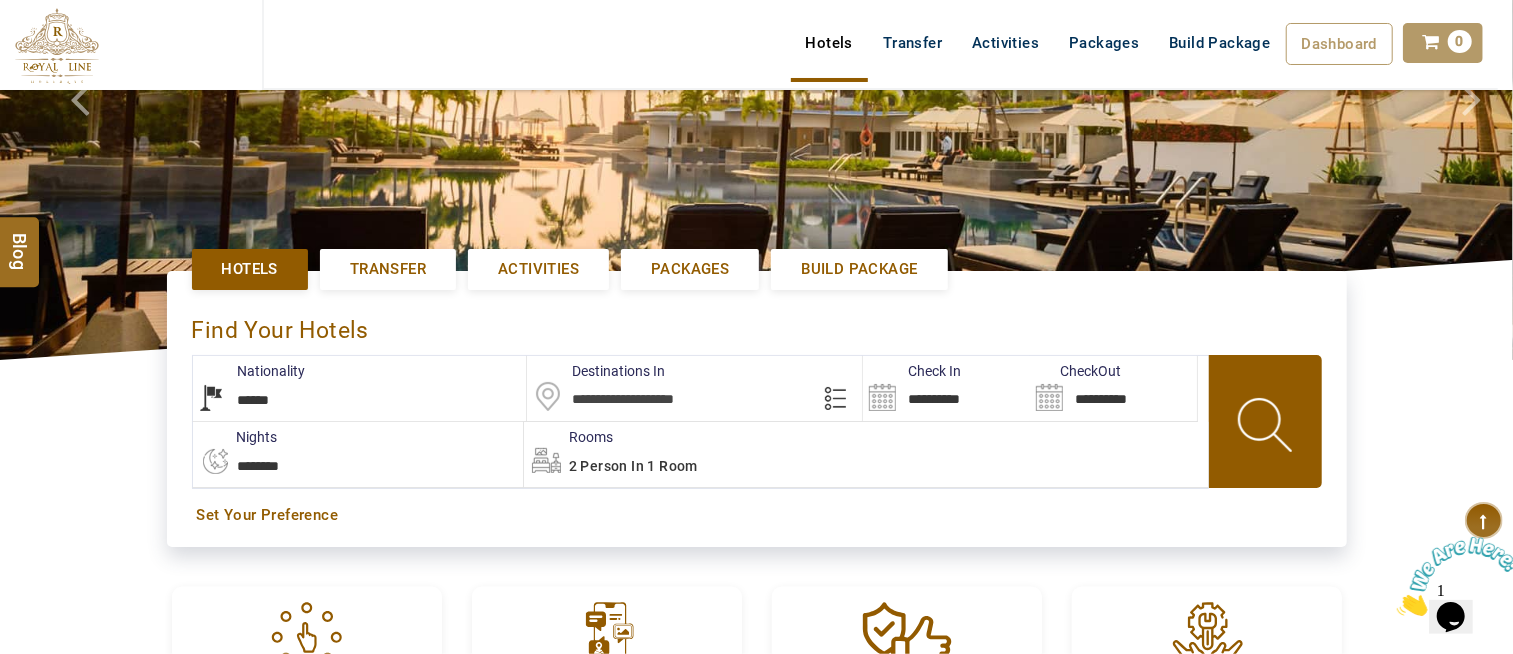 scroll, scrollTop: 238, scrollLeft: 0, axis: vertical 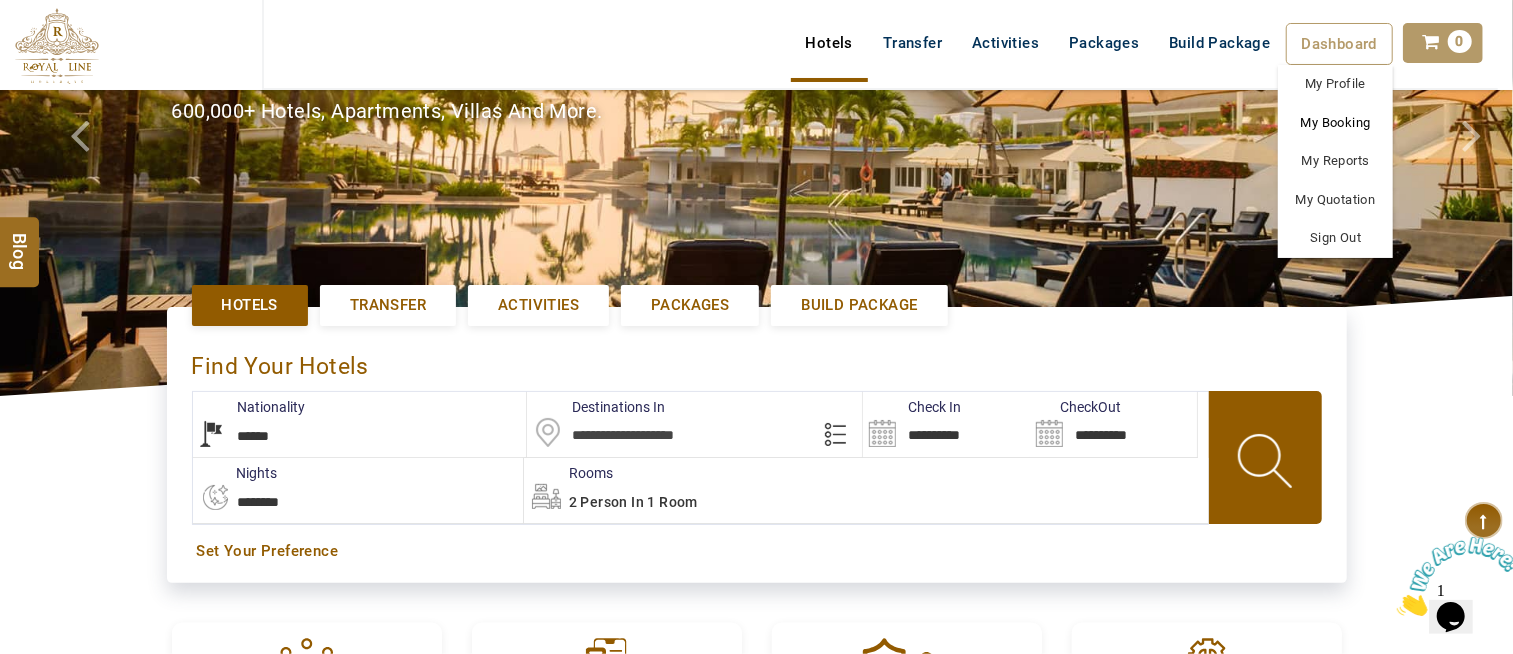 click on "My Booking" at bounding box center [1335, 123] 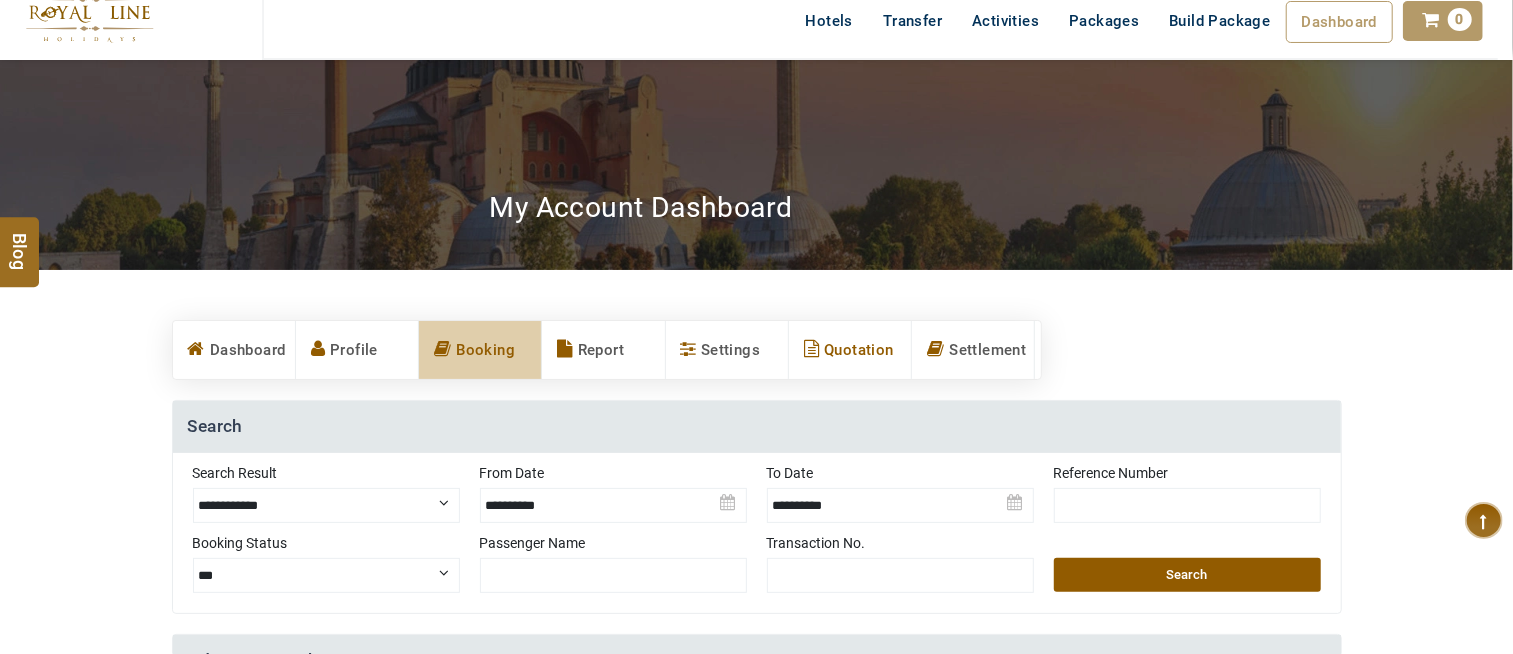 scroll, scrollTop: 333, scrollLeft: 0, axis: vertical 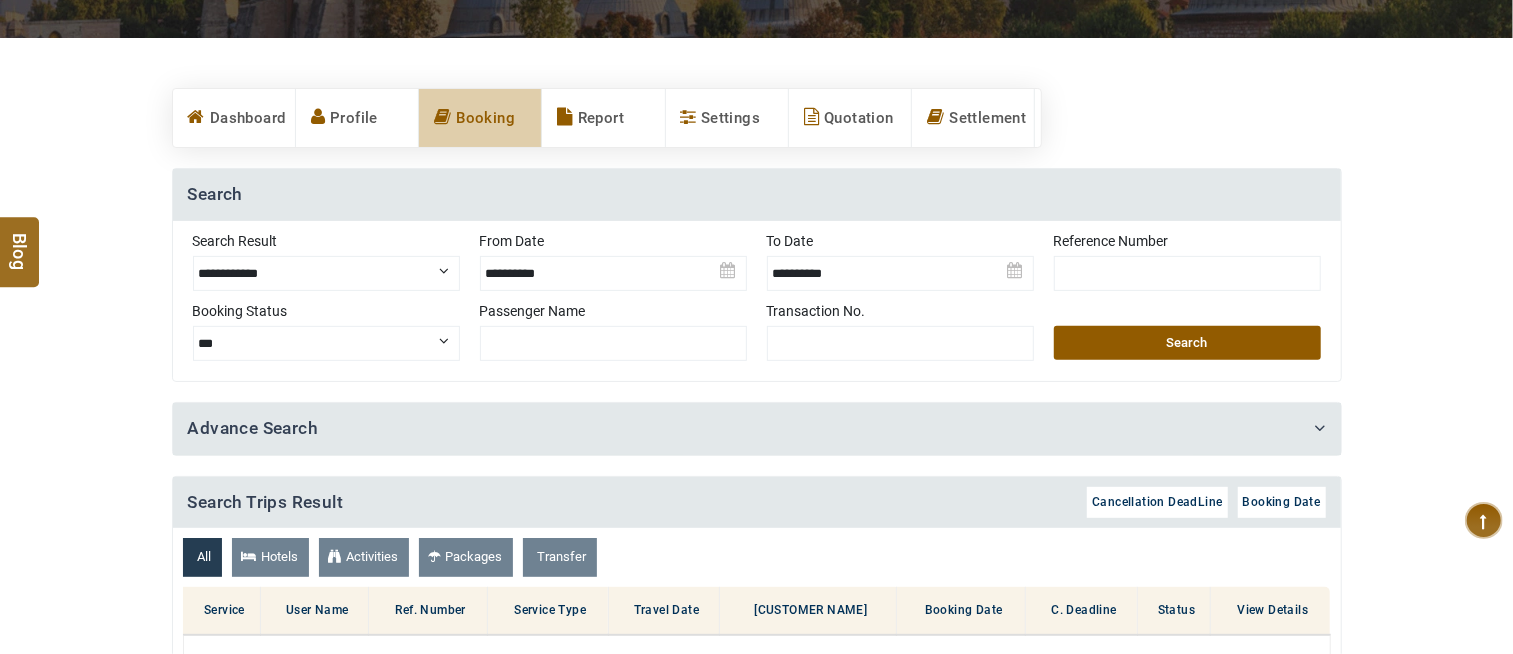 click at bounding box center [613, 266] 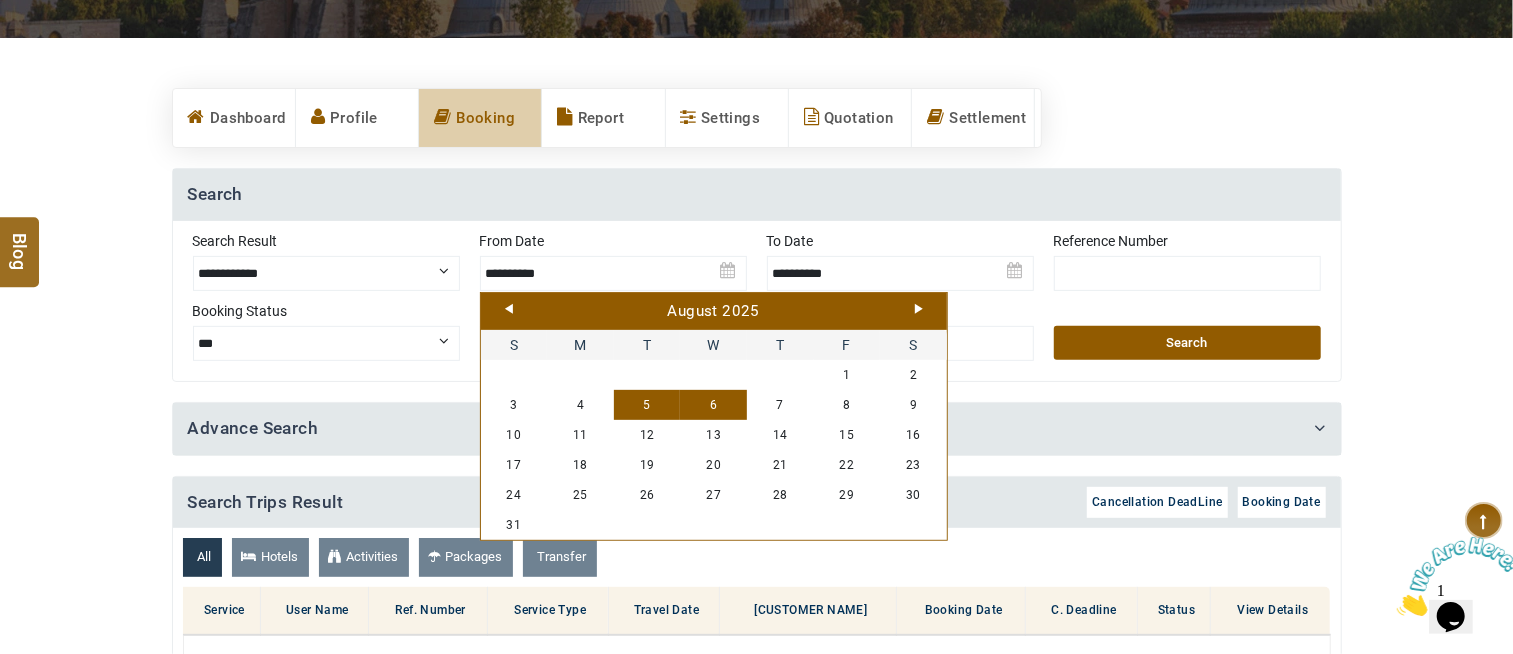 scroll, scrollTop: 0, scrollLeft: 0, axis: both 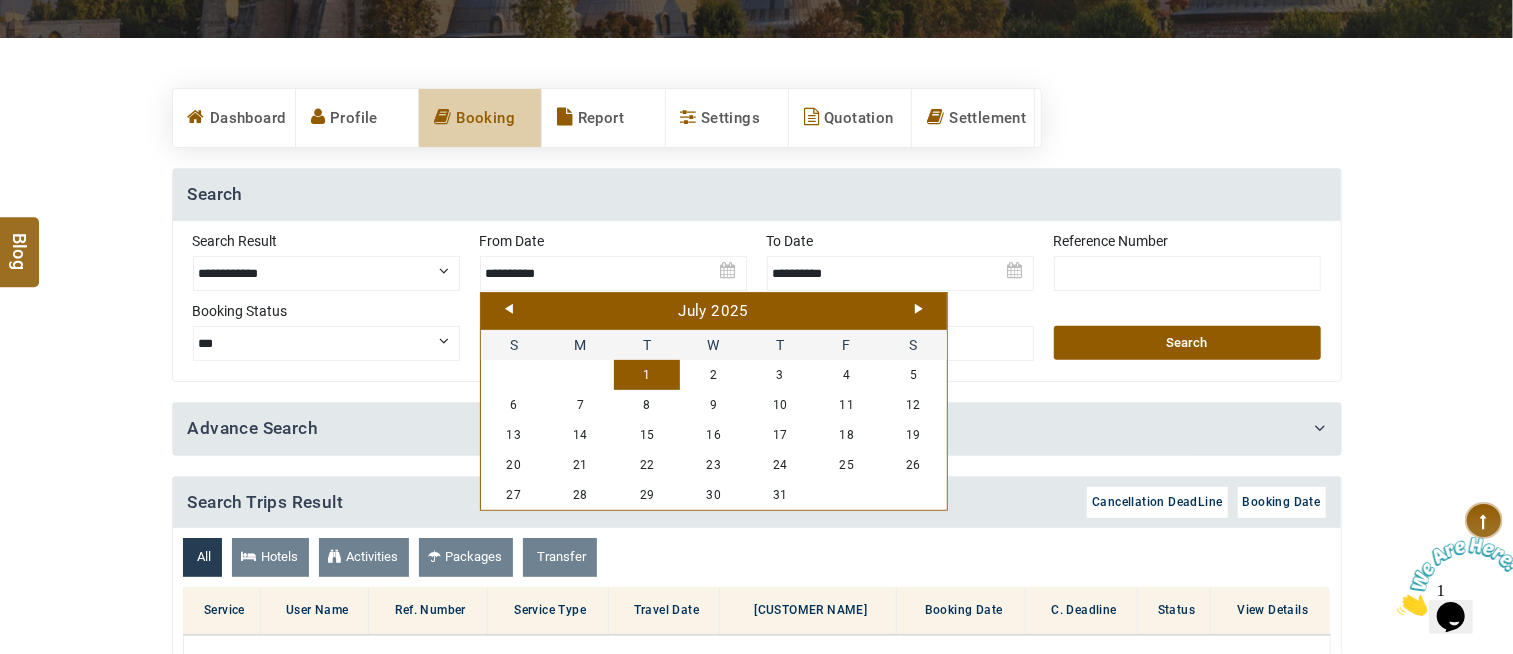 click on "1" at bounding box center [647, 375] 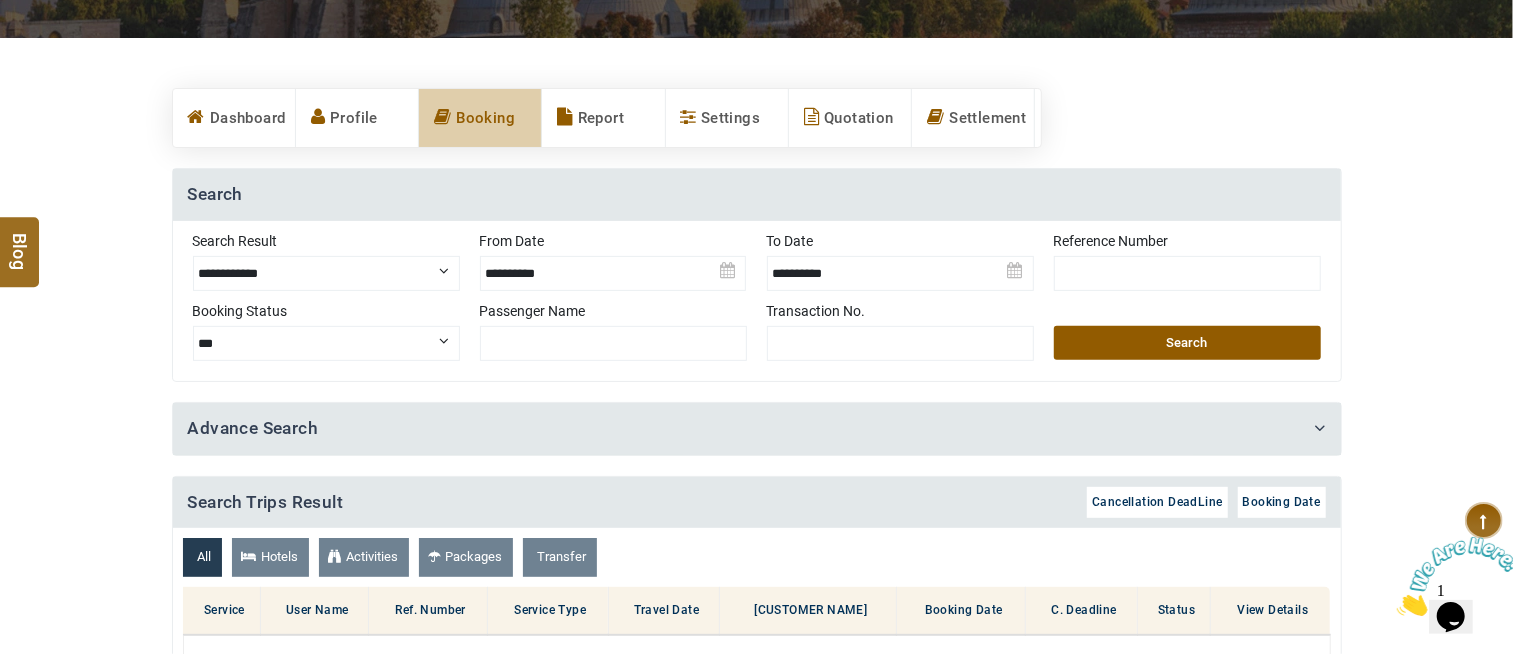 click on "Search" at bounding box center (1187, 343) 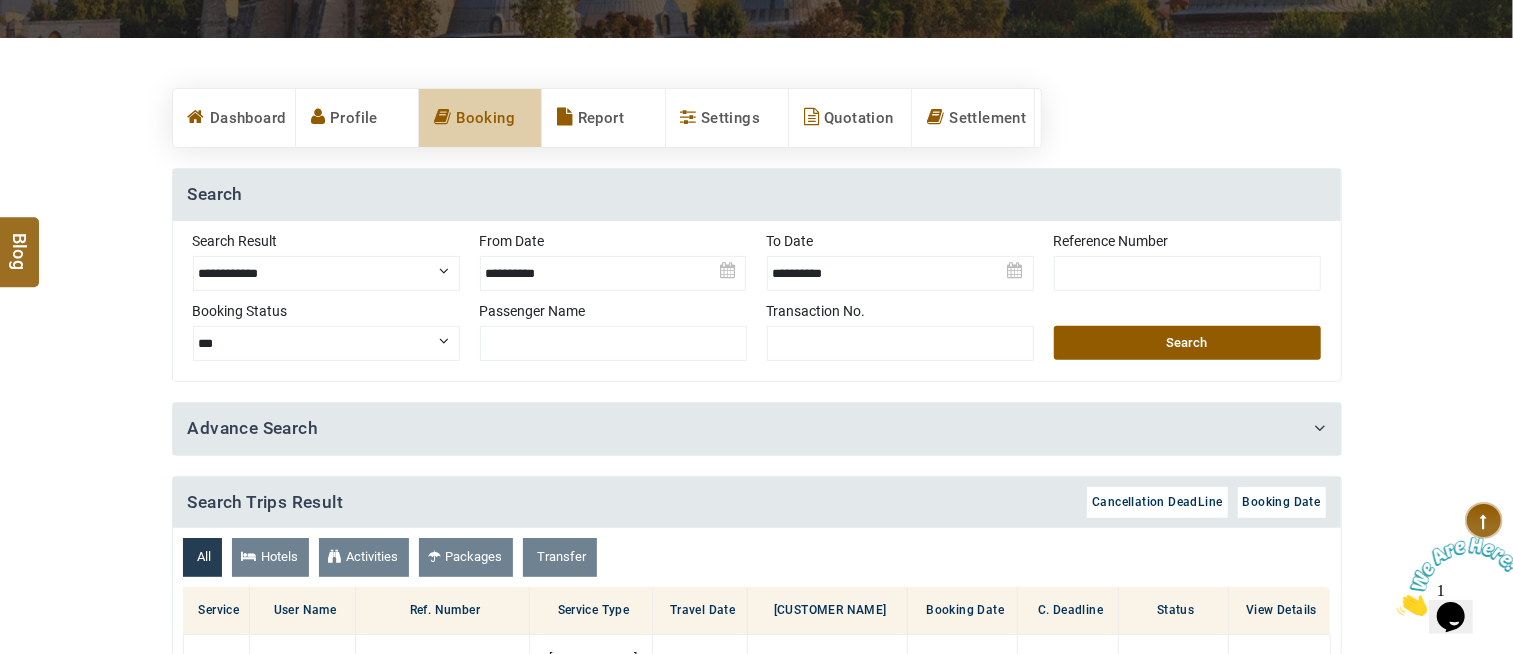 click on "Search" at bounding box center (1187, 343) 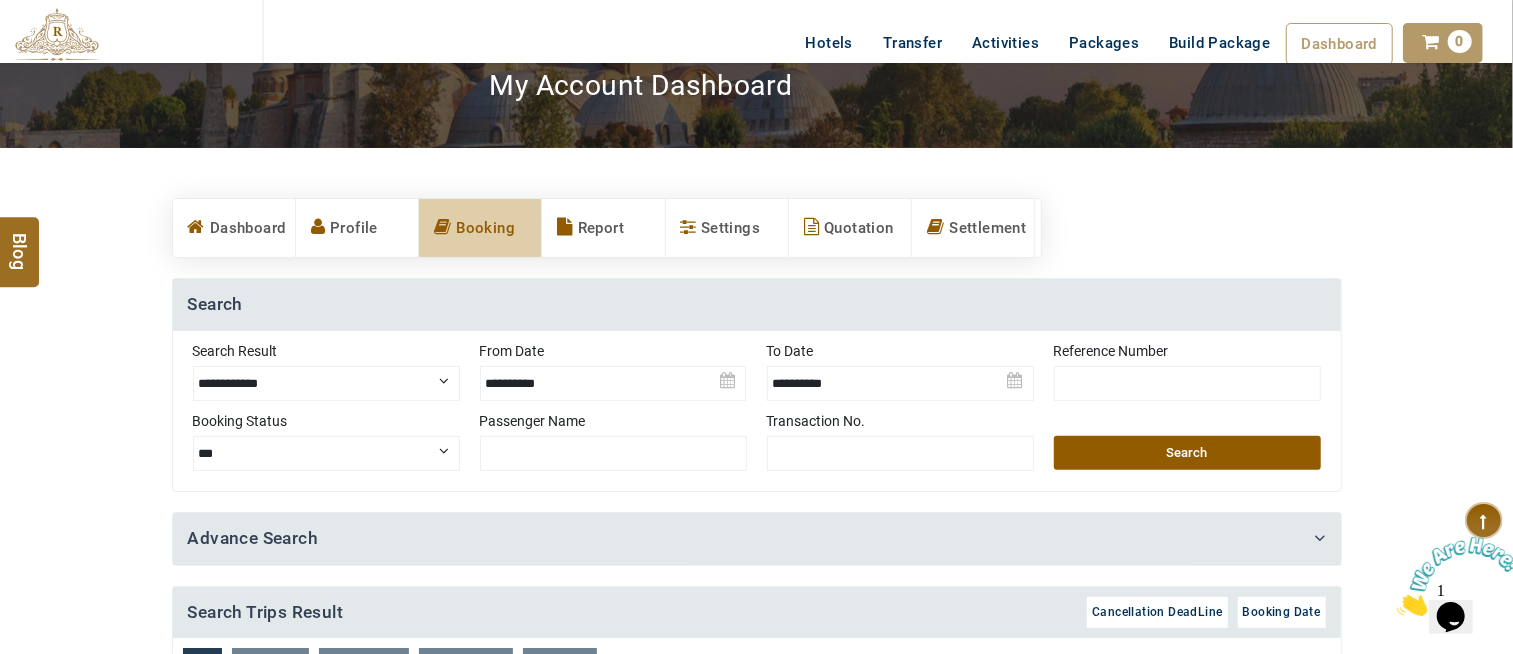scroll, scrollTop: 222, scrollLeft: 0, axis: vertical 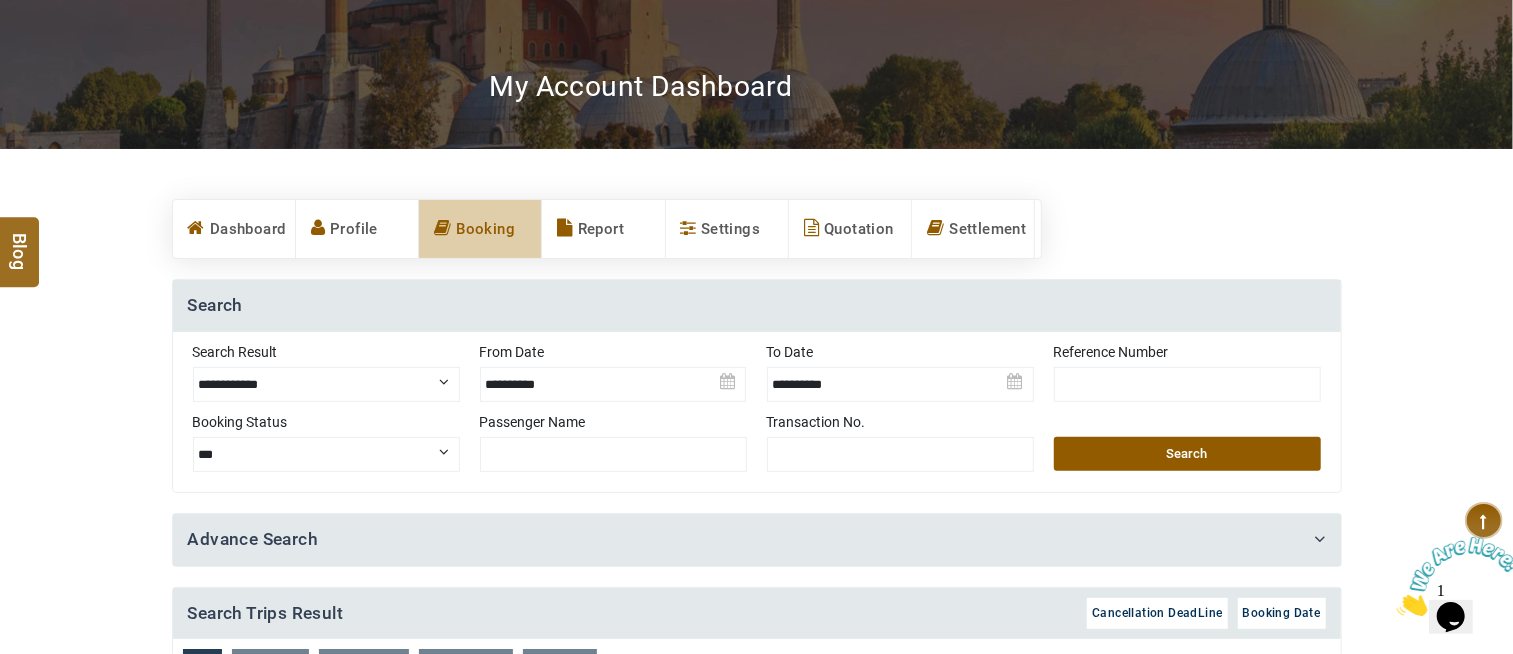 click at bounding box center (613, 377) 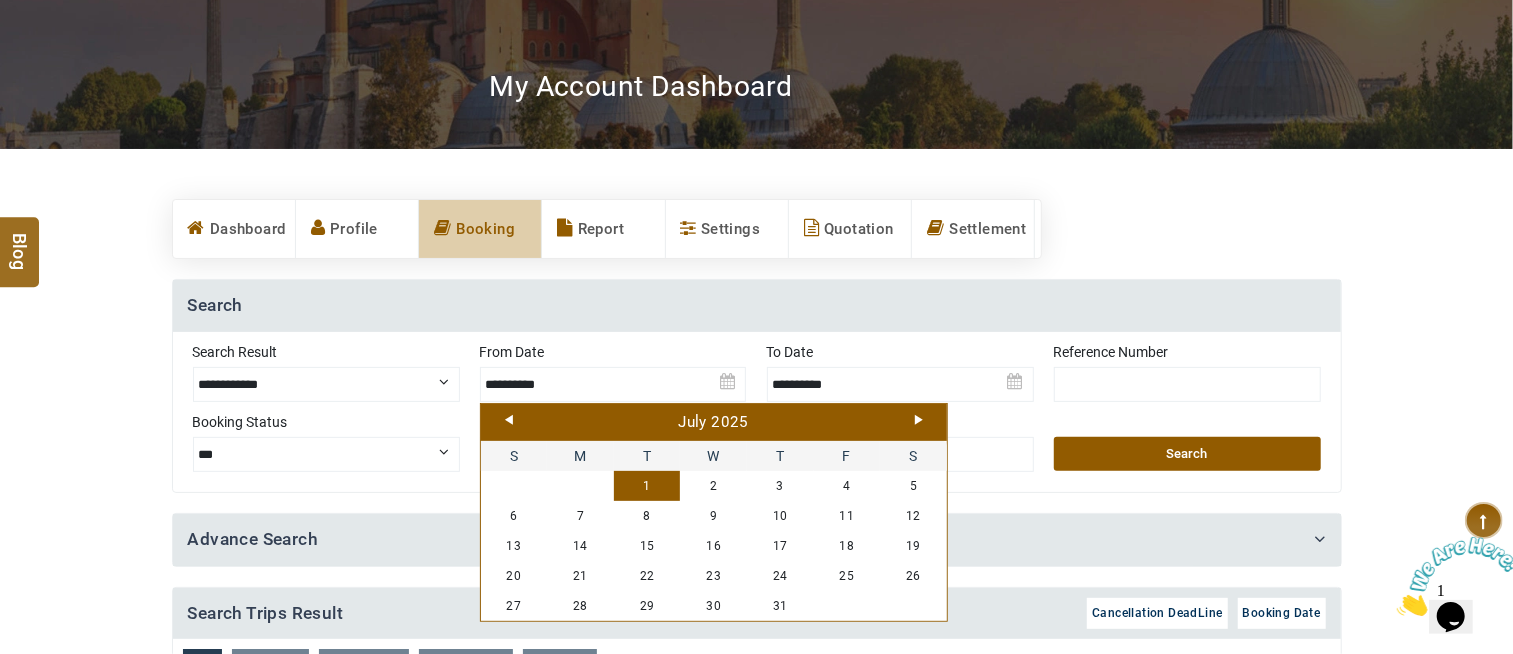 click on "[MONTH]   [YEAR]" at bounding box center (714, 423) 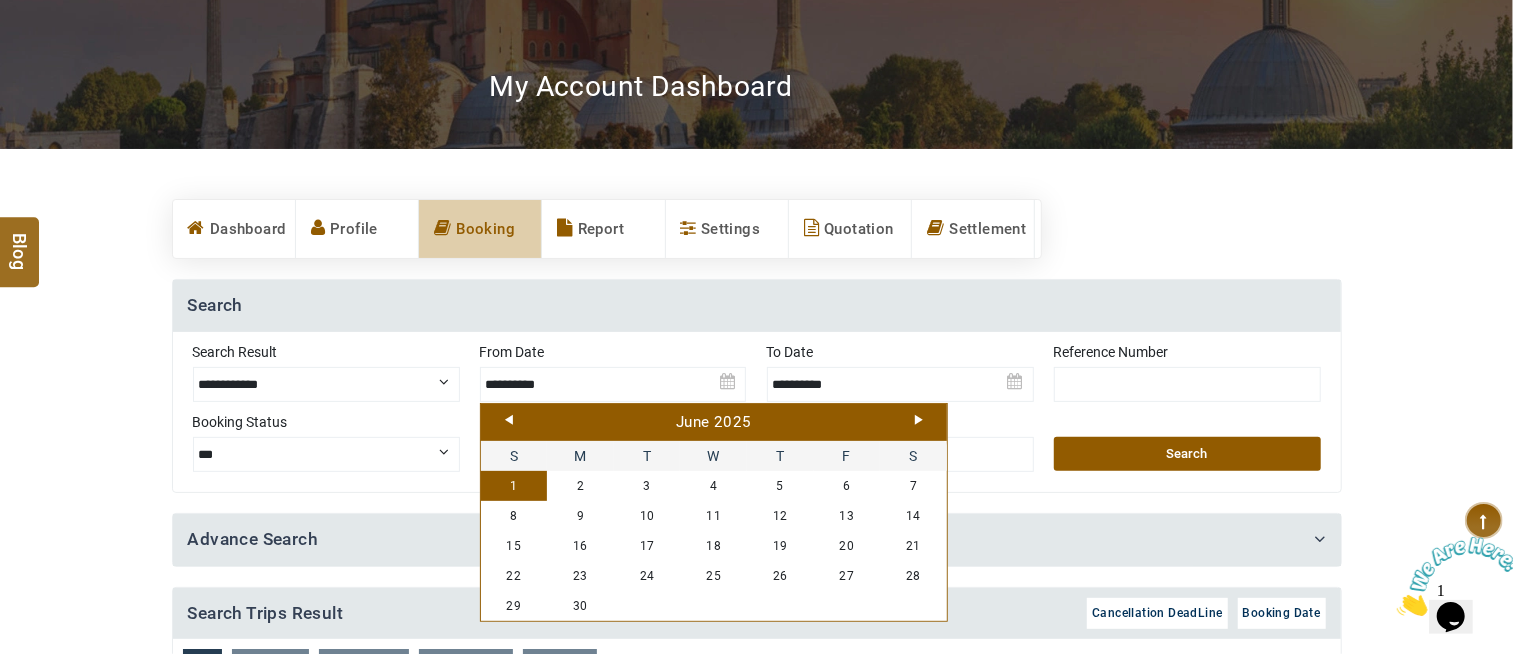 click on "1" at bounding box center (514, 486) 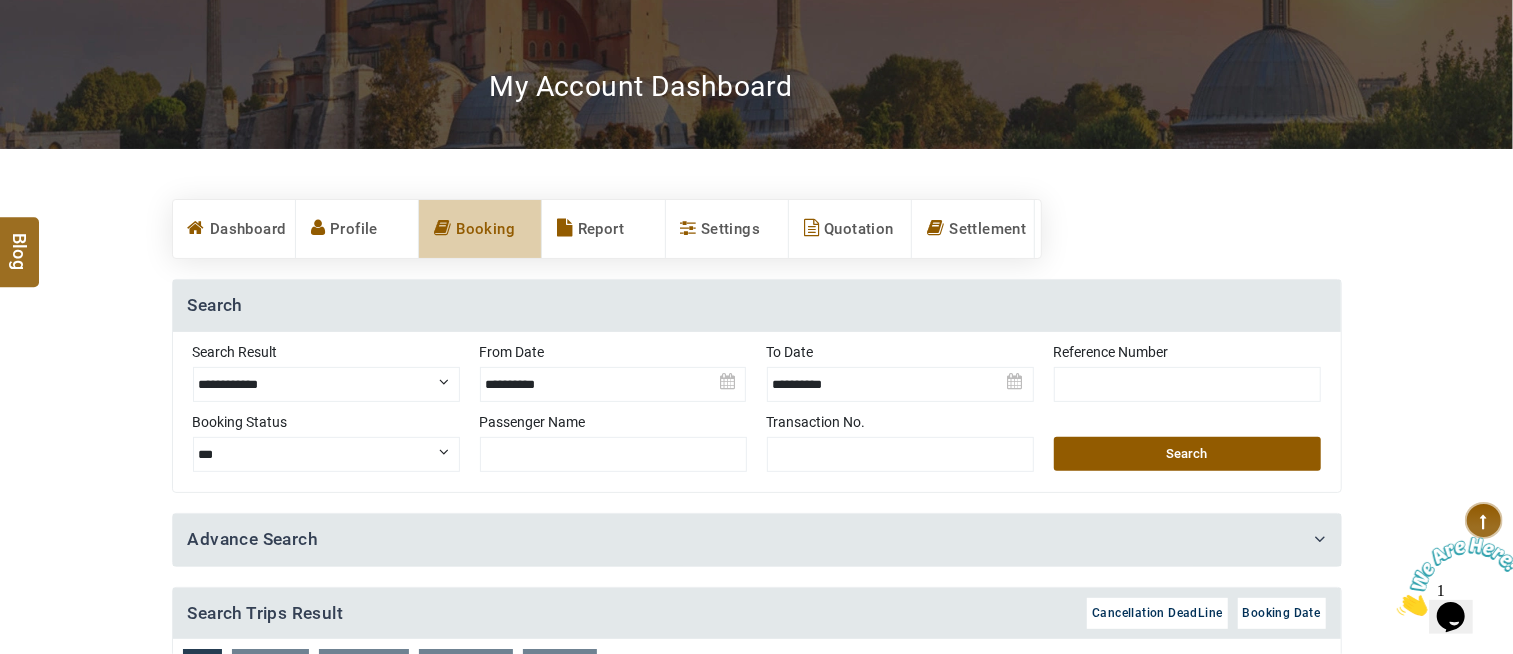 click on "Search" at bounding box center [1187, 454] 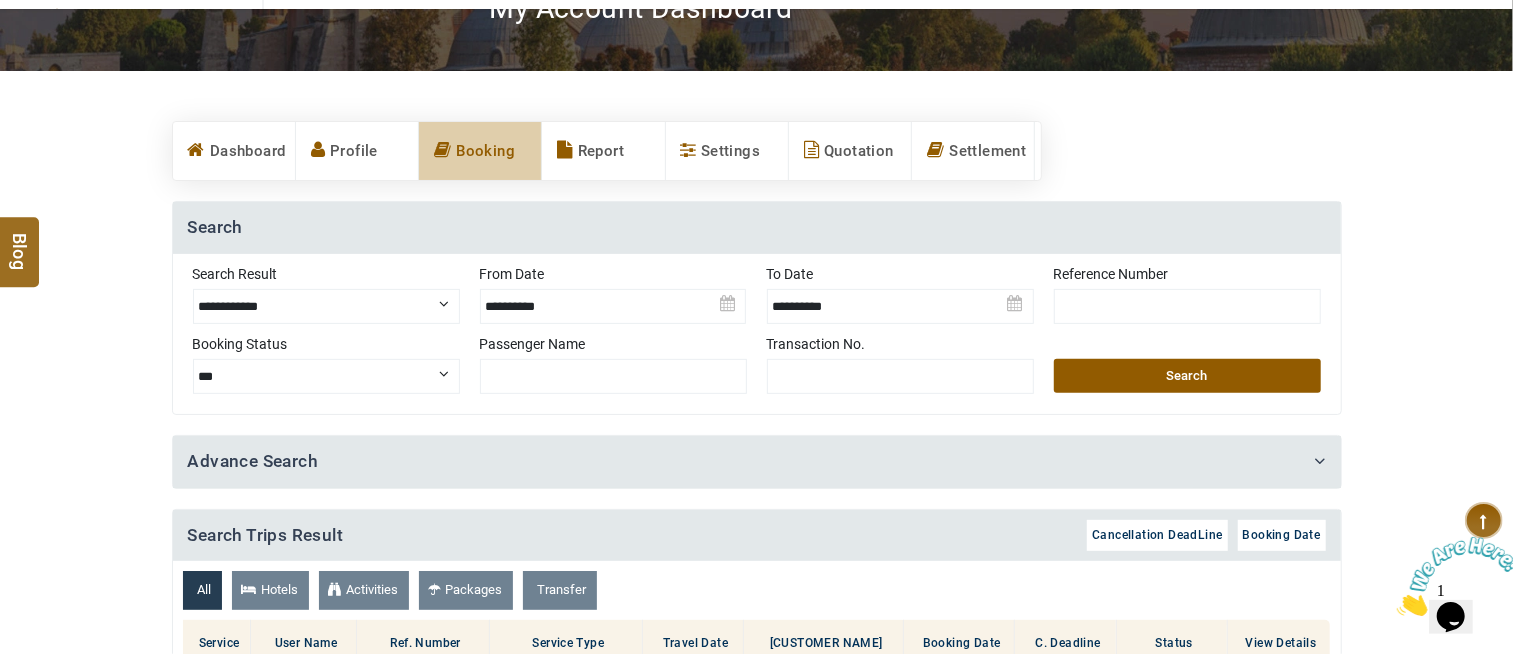 scroll, scrollTop: 222, scrollLeft: 0, axis: vertical 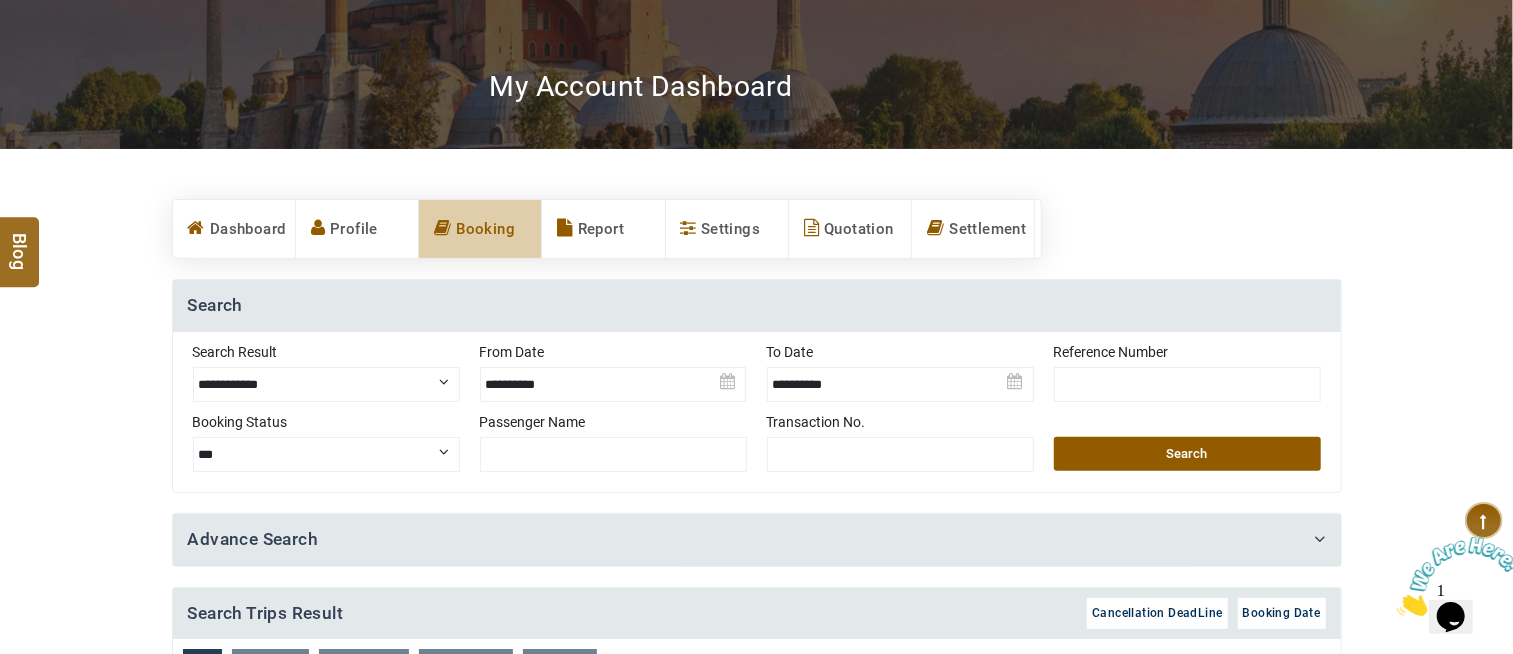 click at bounding box center [613, 377] 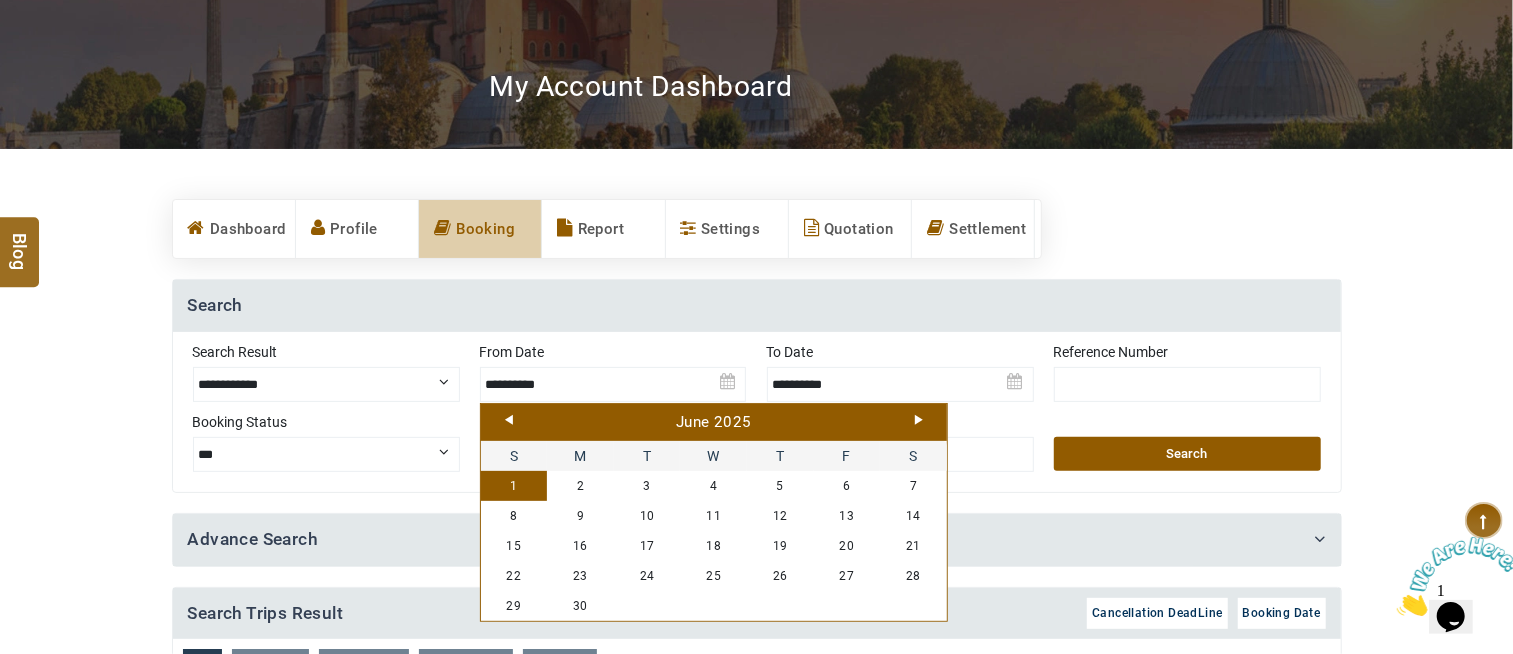 click on "[MONTH]   [YEAR]" at bounding box center (714, 423) 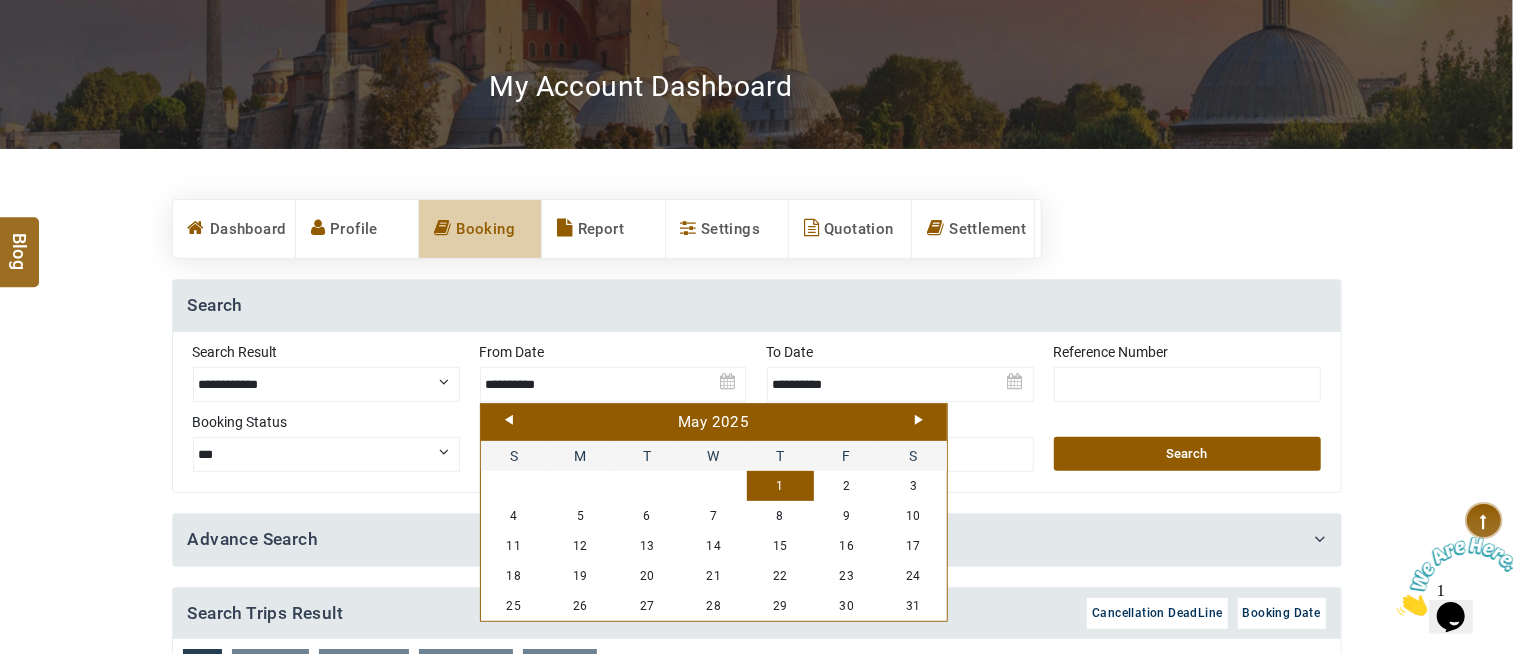 click on "1" at bounding box center [780, 486] 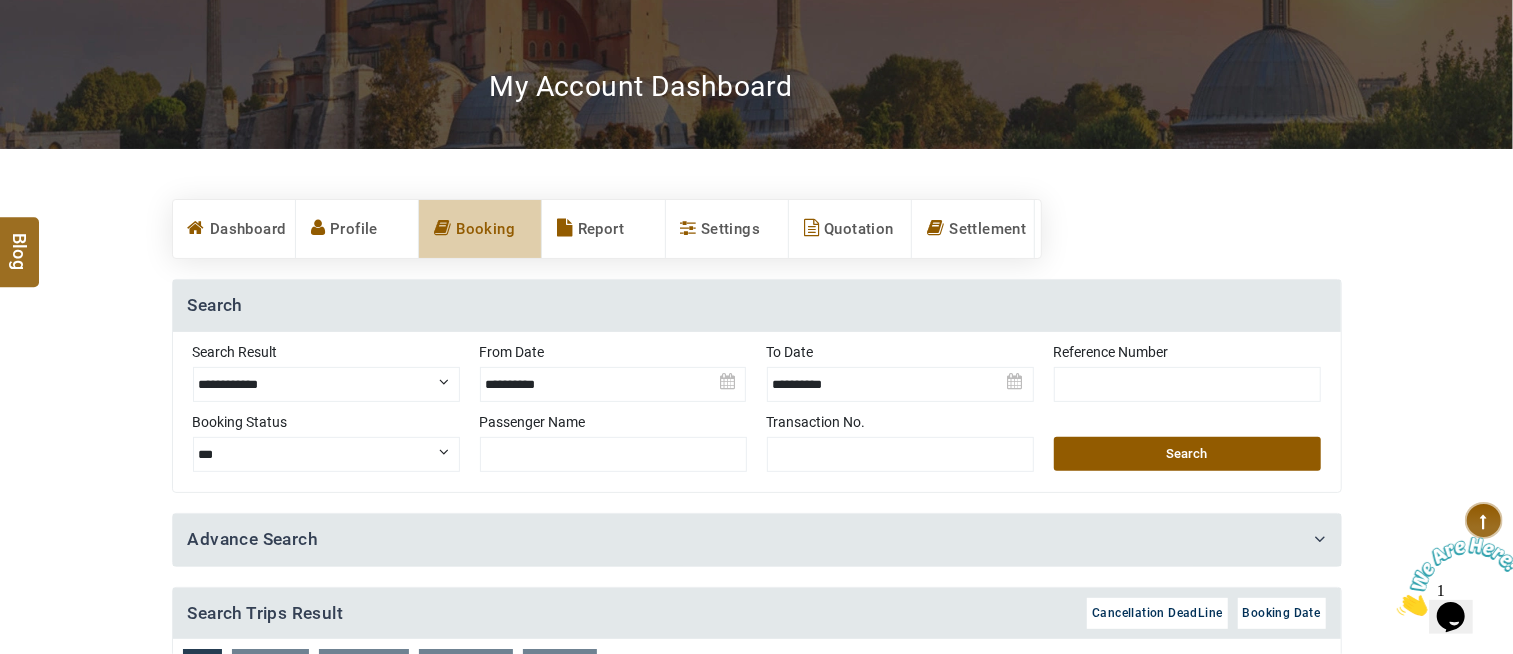 click on "Search" at bounding box center [1187, 454] 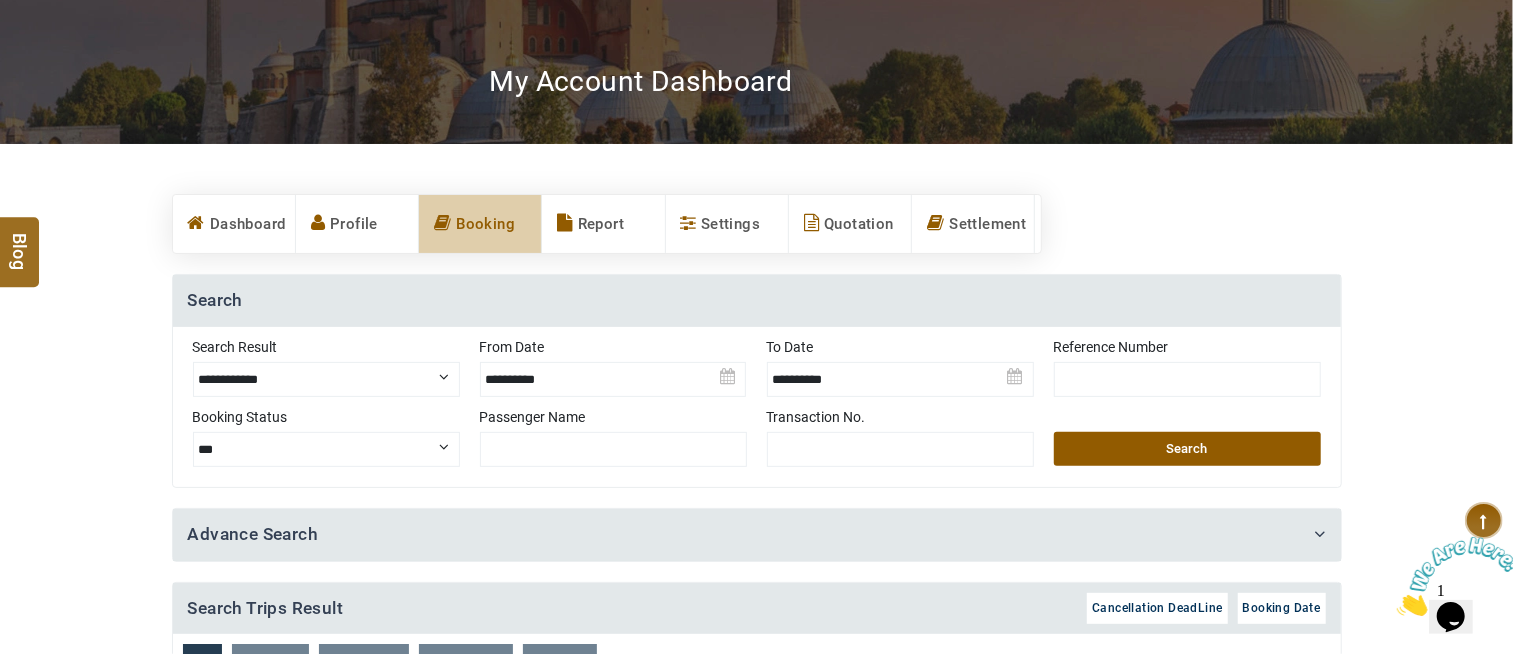 scroll, scrollTop: 0, scrollLeft: 0, axis: both 